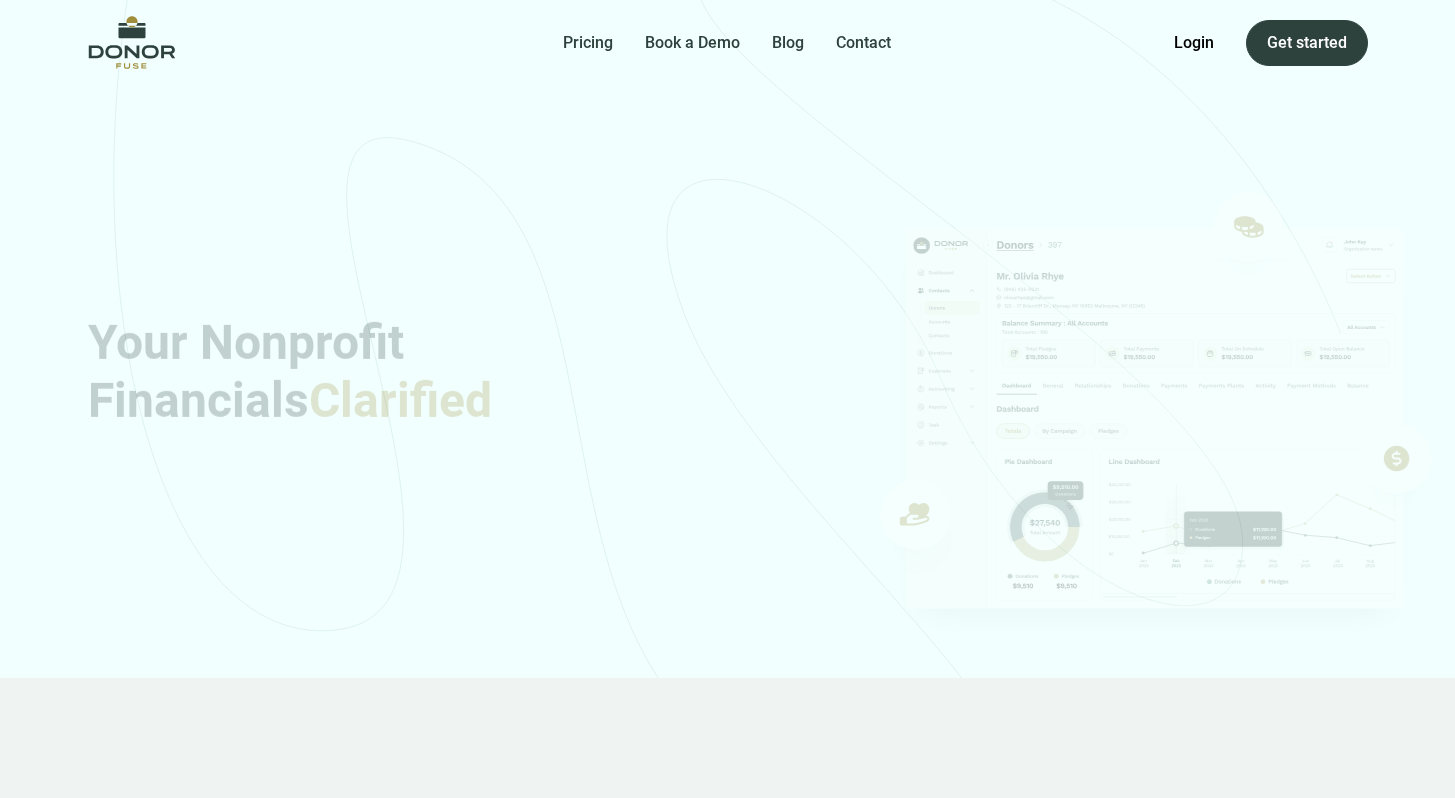 scroll, scrollTop: 0, scrollLeft: 0, axis: both 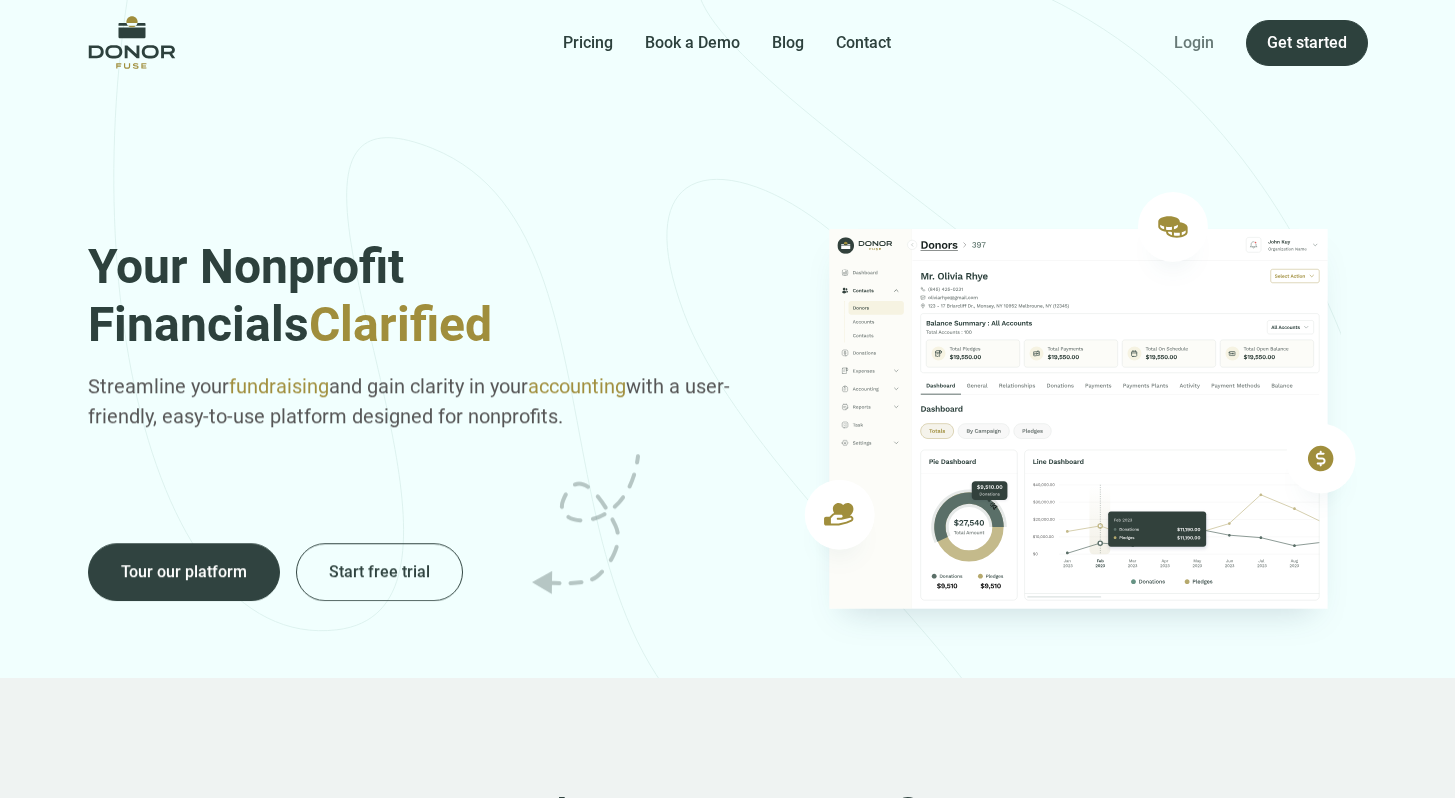 click on "Login" at bounding box center (1194, 43) 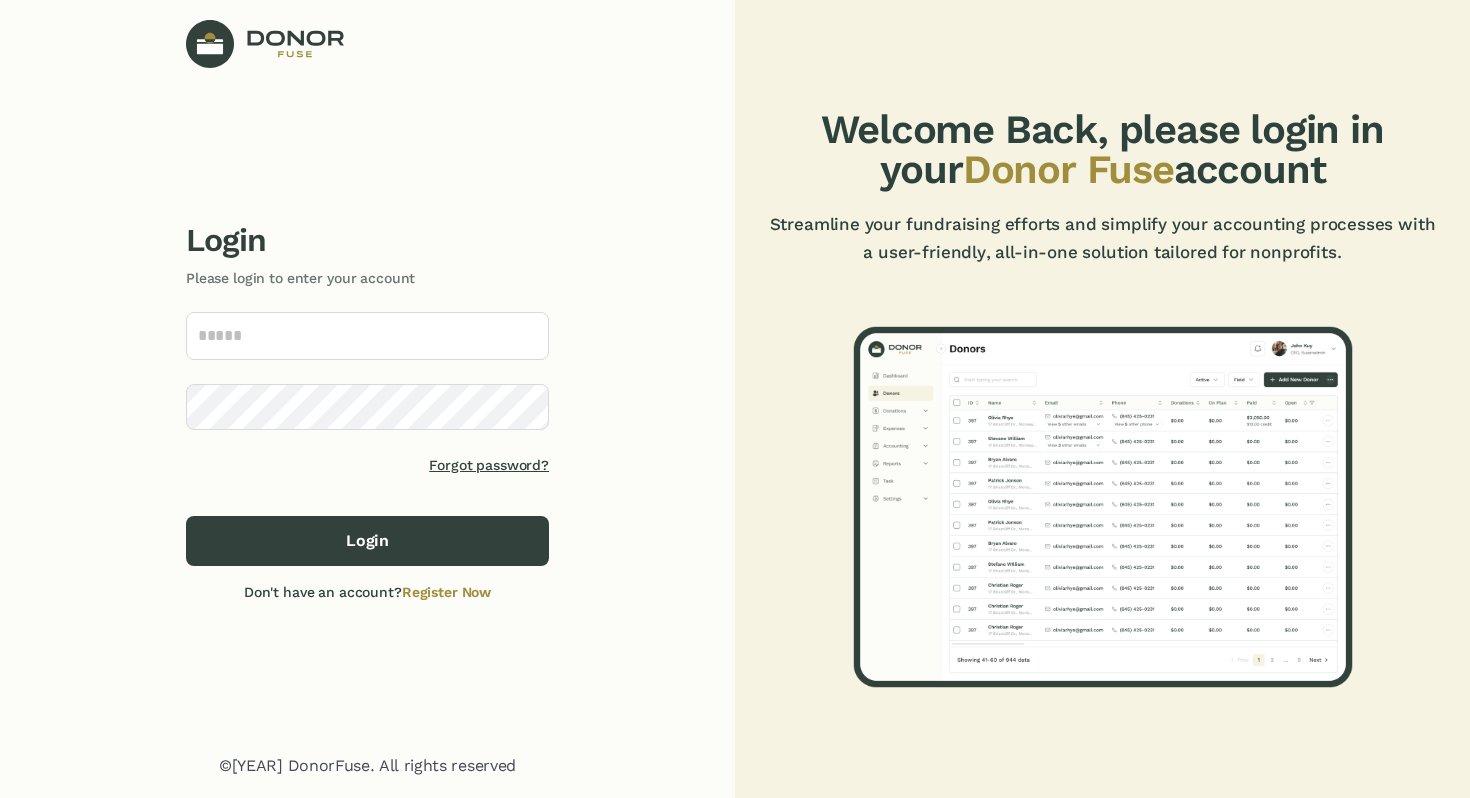 scroll, scrollTop: 0, scrollLeft: 0, axis: both 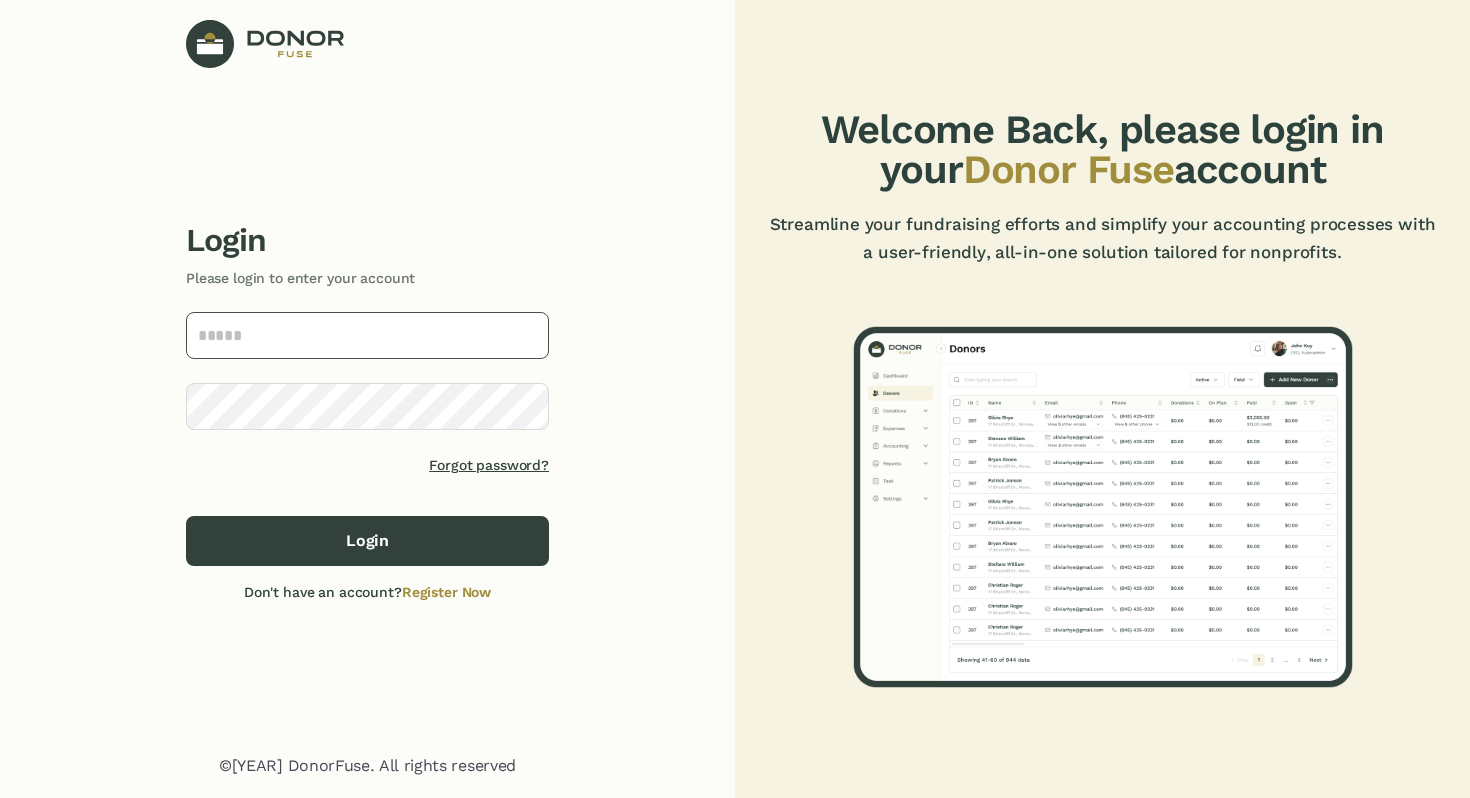click at bounding box center (367, 335) 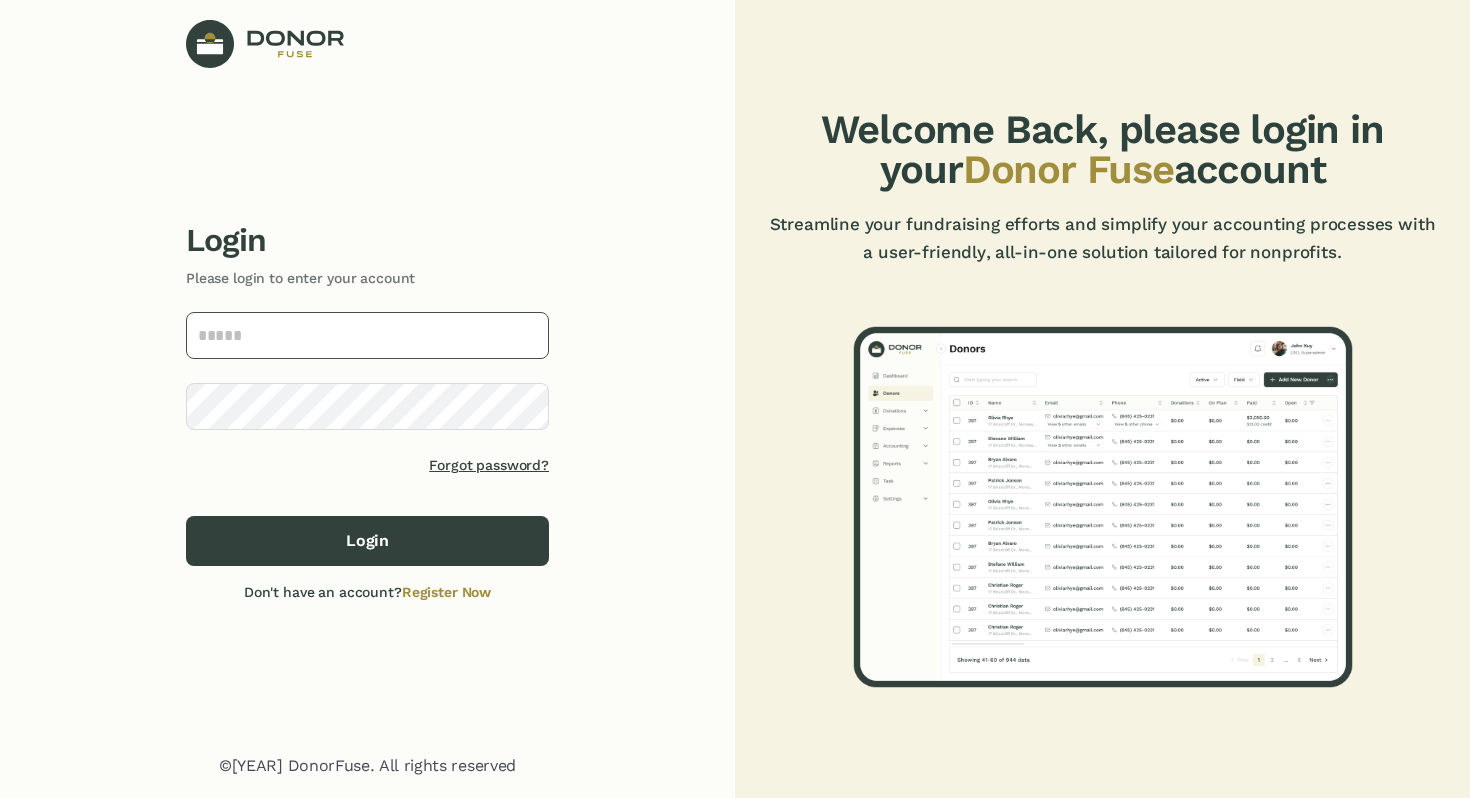 click at bounding box center (0, 798) 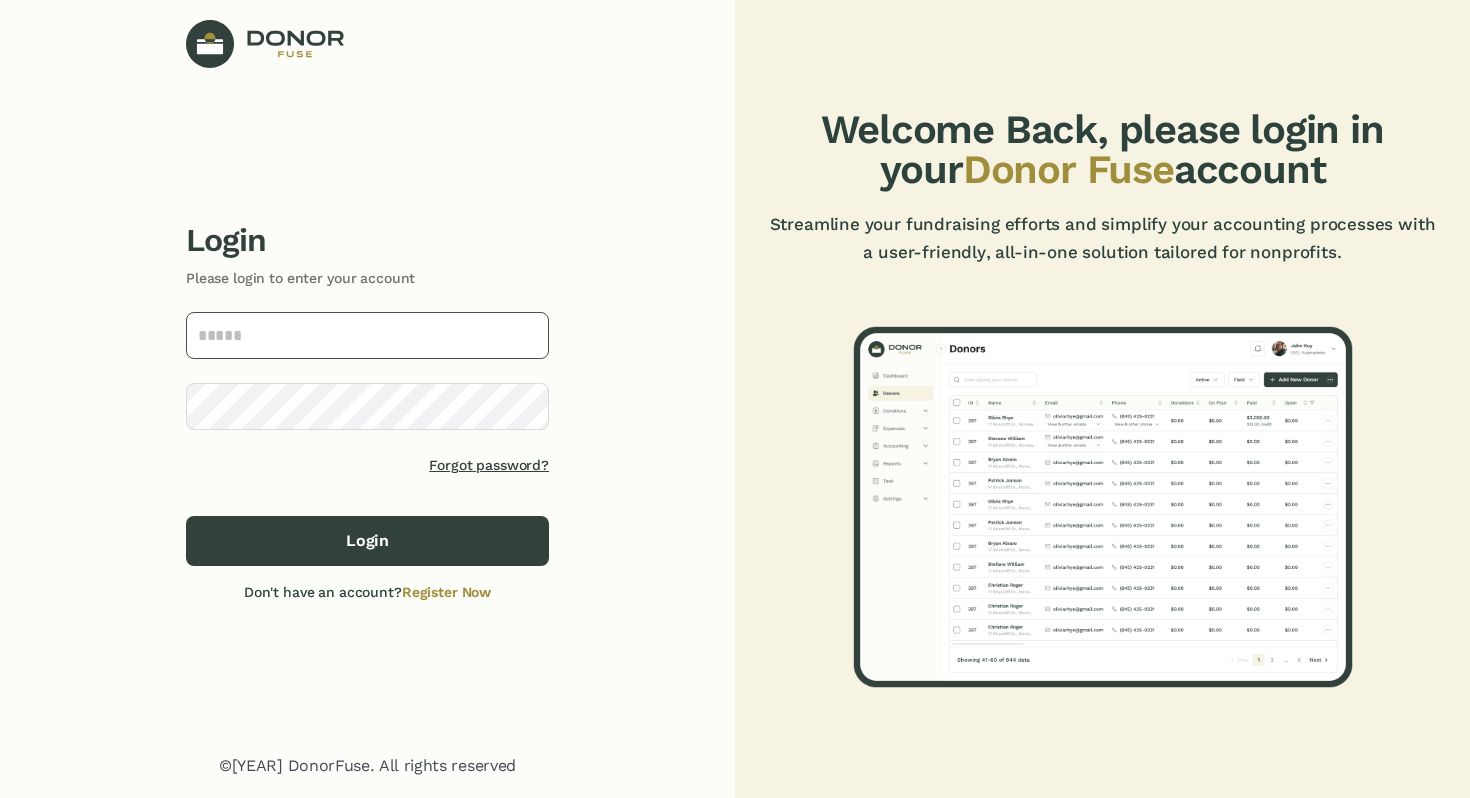 click at bounding box center (367, 335) 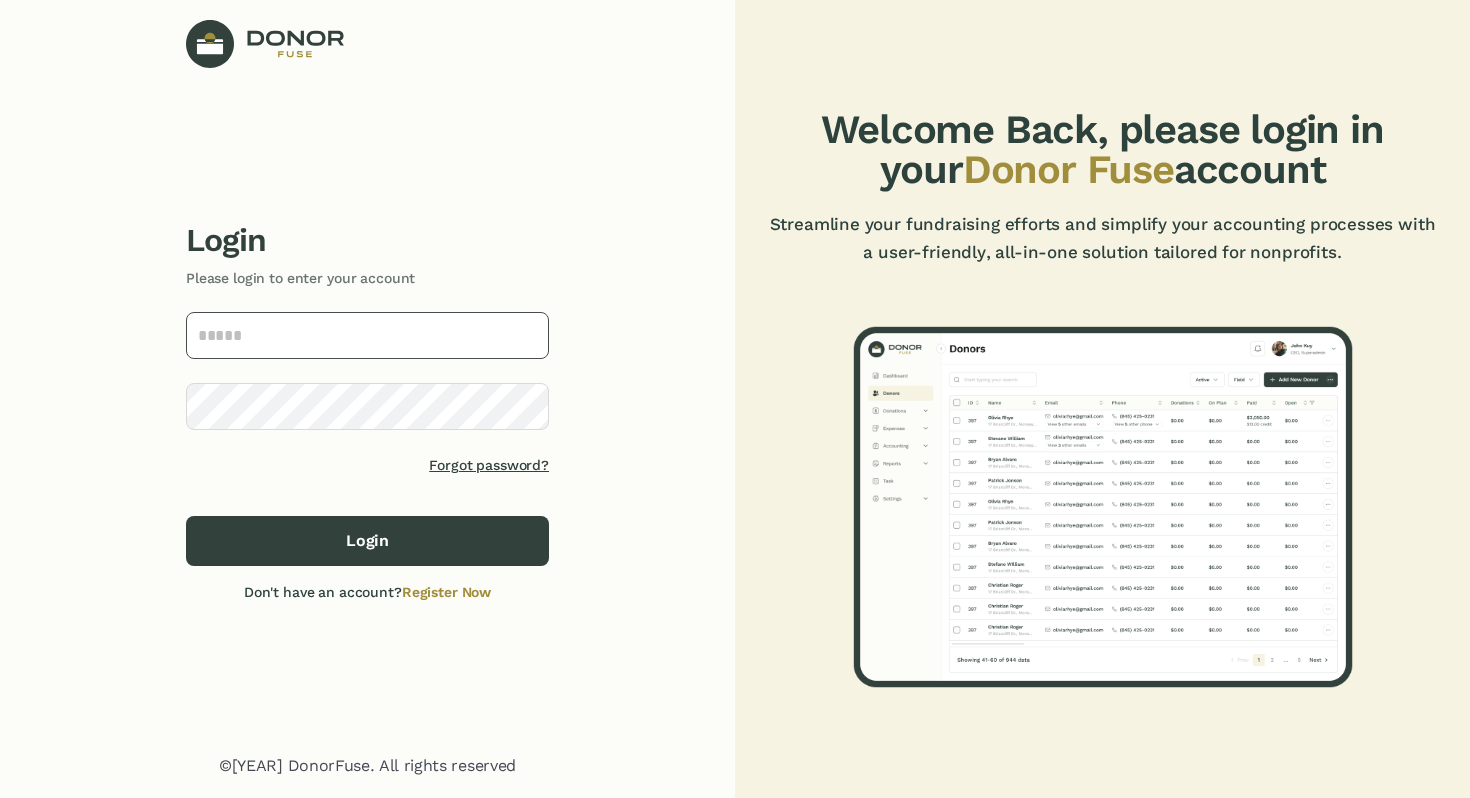 drag, startPoint x: 353, startPoint y: 335, endPoint x: 329, endPoint y: 382, distance: 52.773098 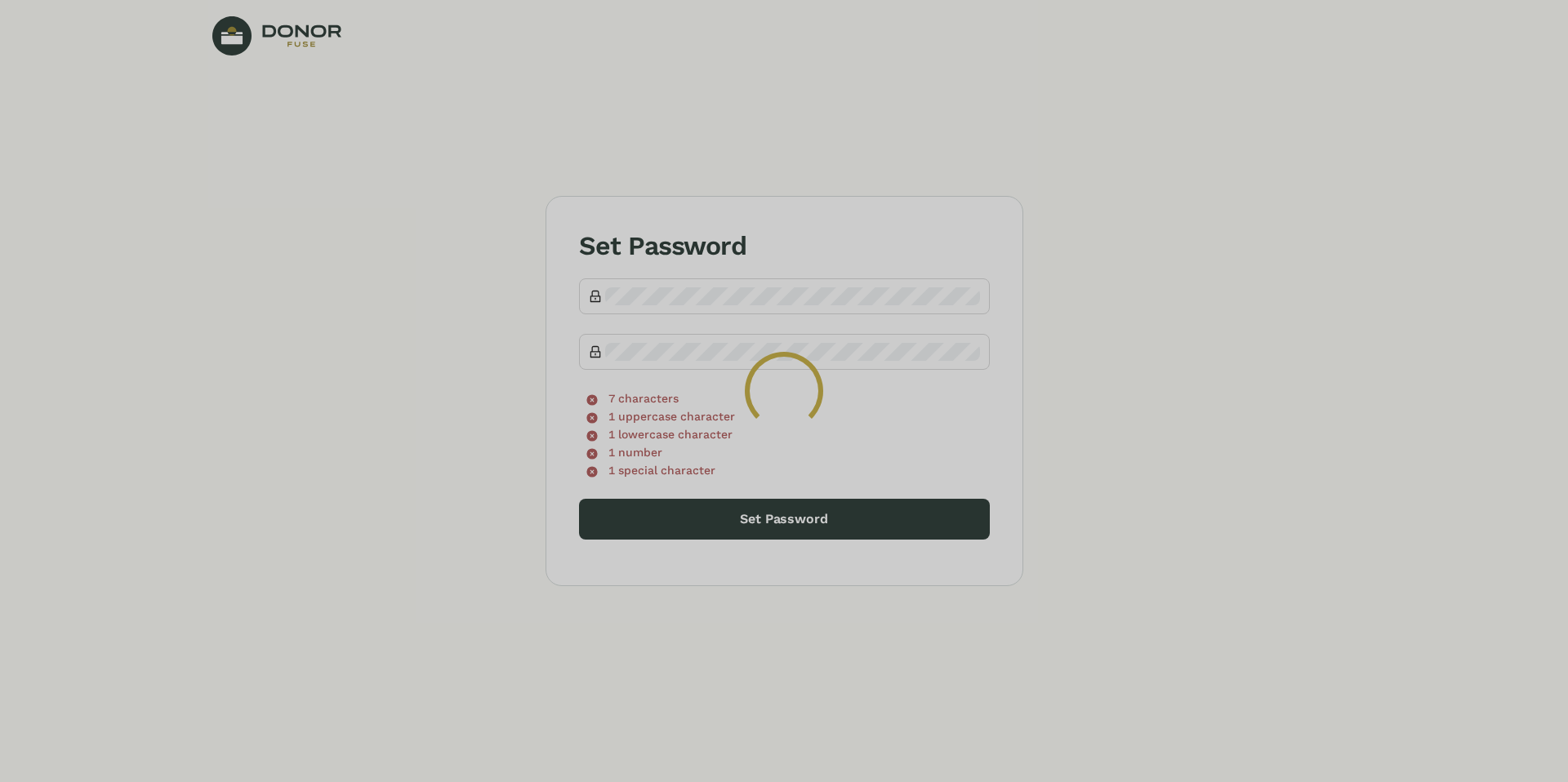 scroll, scrollTop: 0, scrollLeft: 0, axis: both 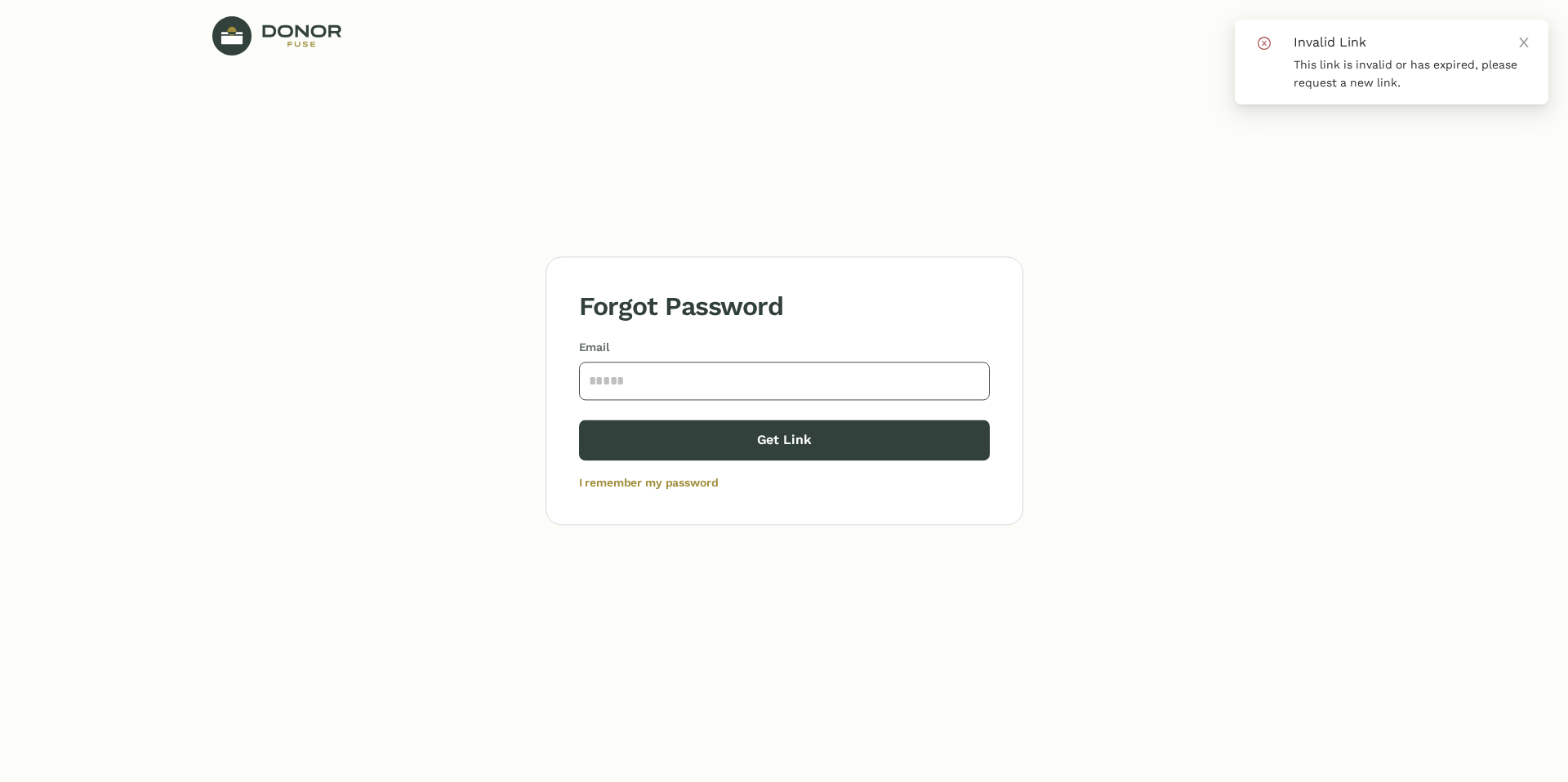 click at bounding box center (784, 380) 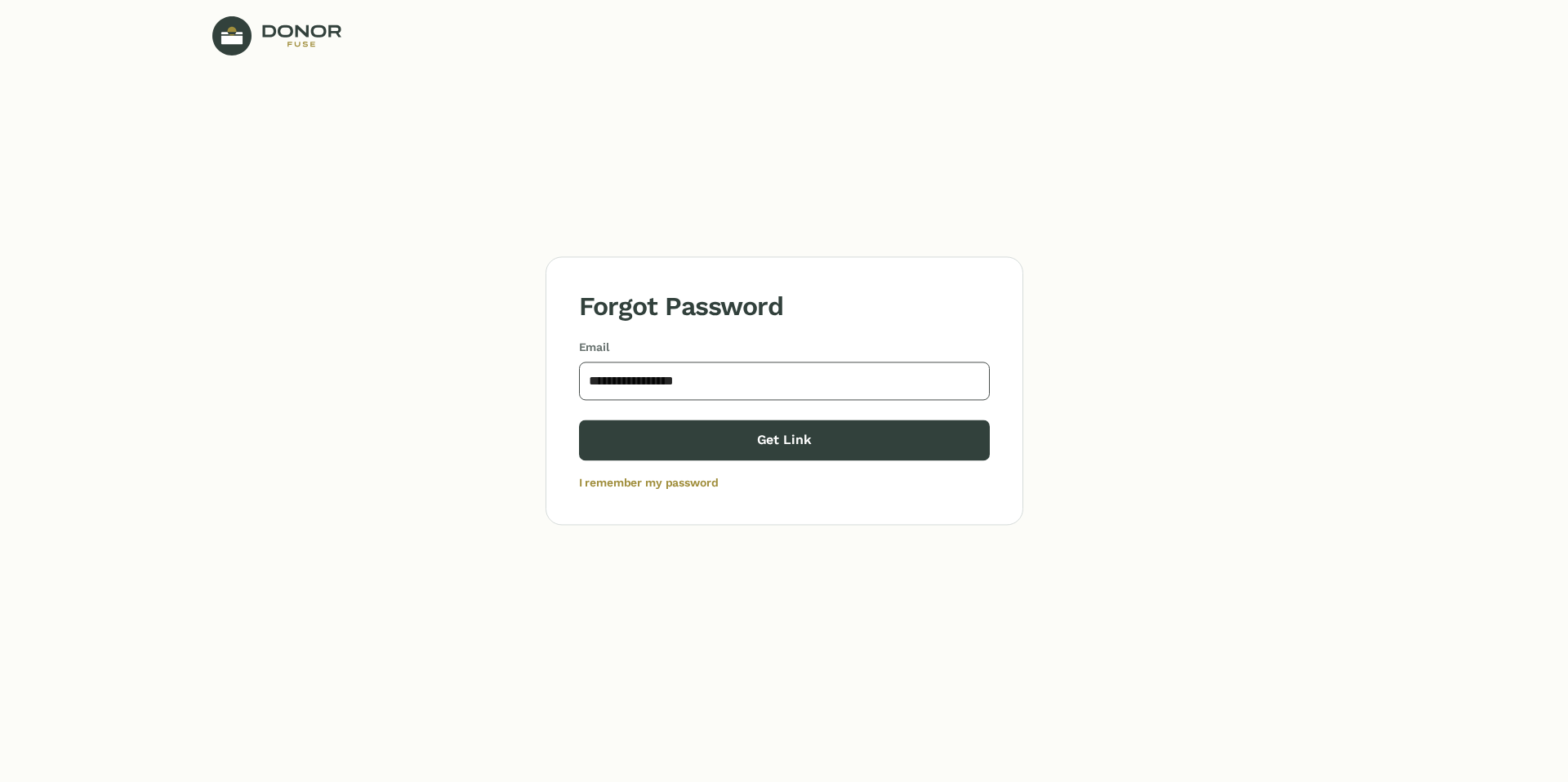 type on "**********" 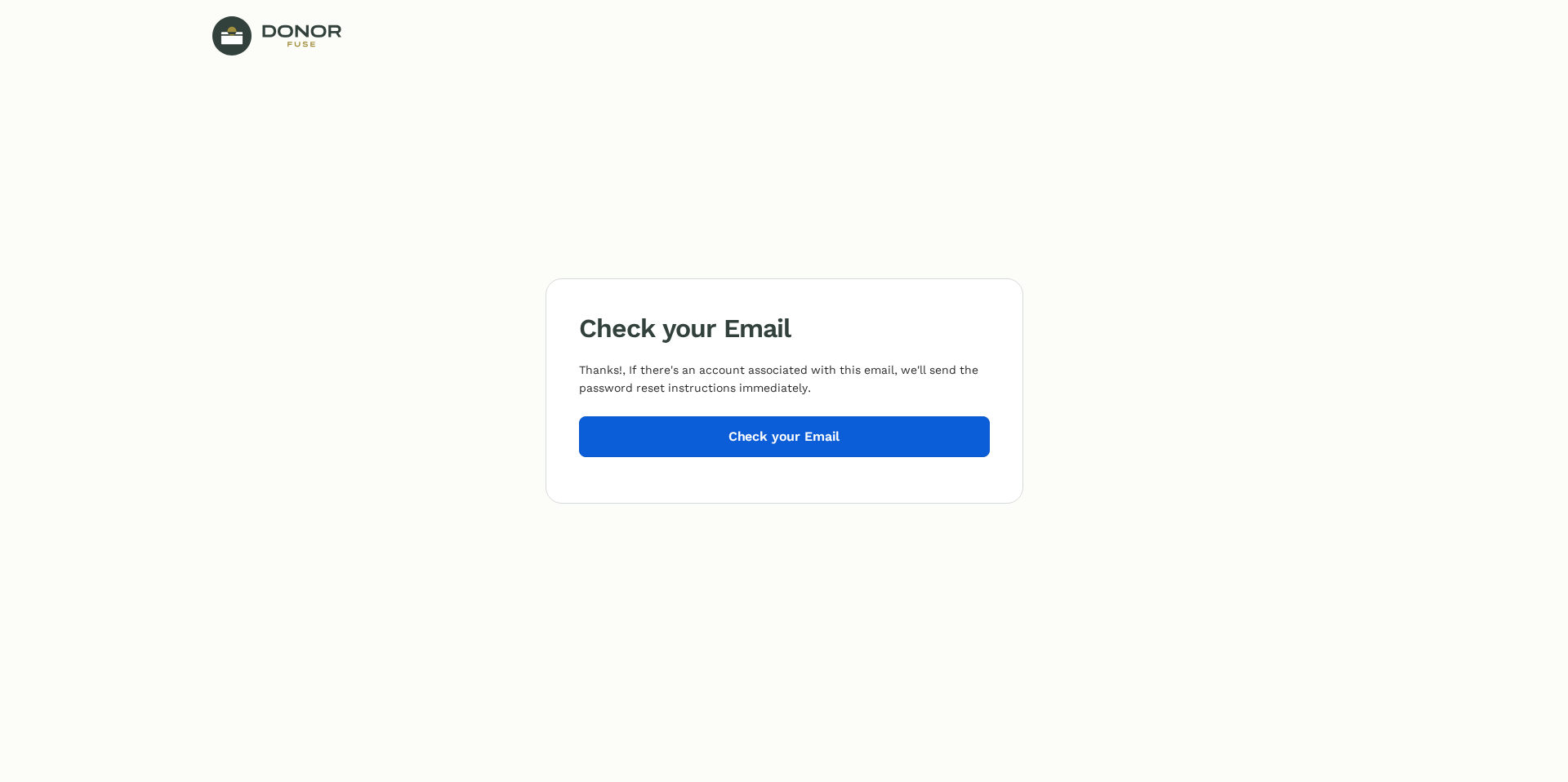 click on "Check your Email" at bounding box center [784, 437] 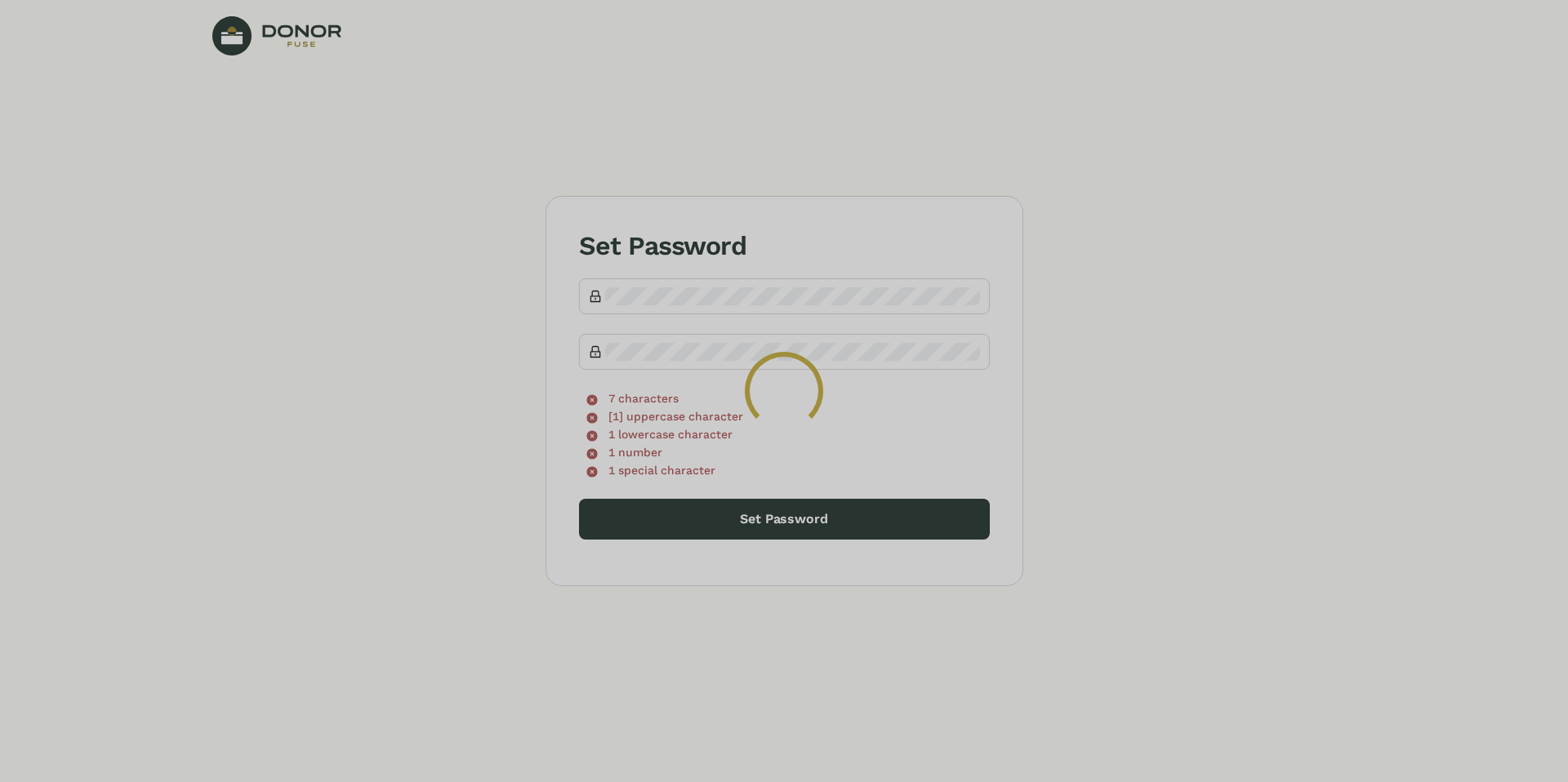 scroll, scrollTop: 0, scrollLeft: 0, axis: both 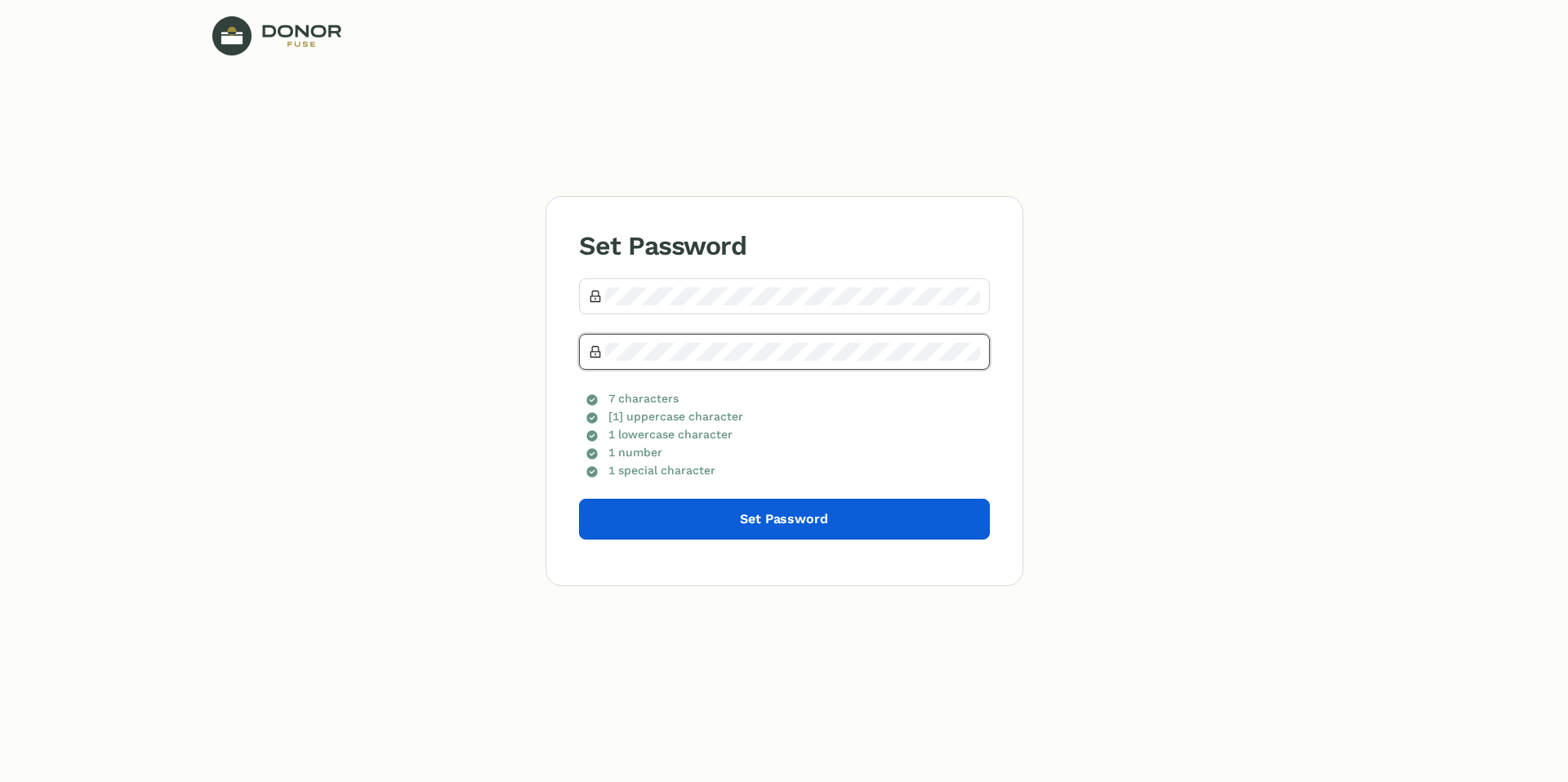 click on "Set Password" at bounding box center [784, 519] 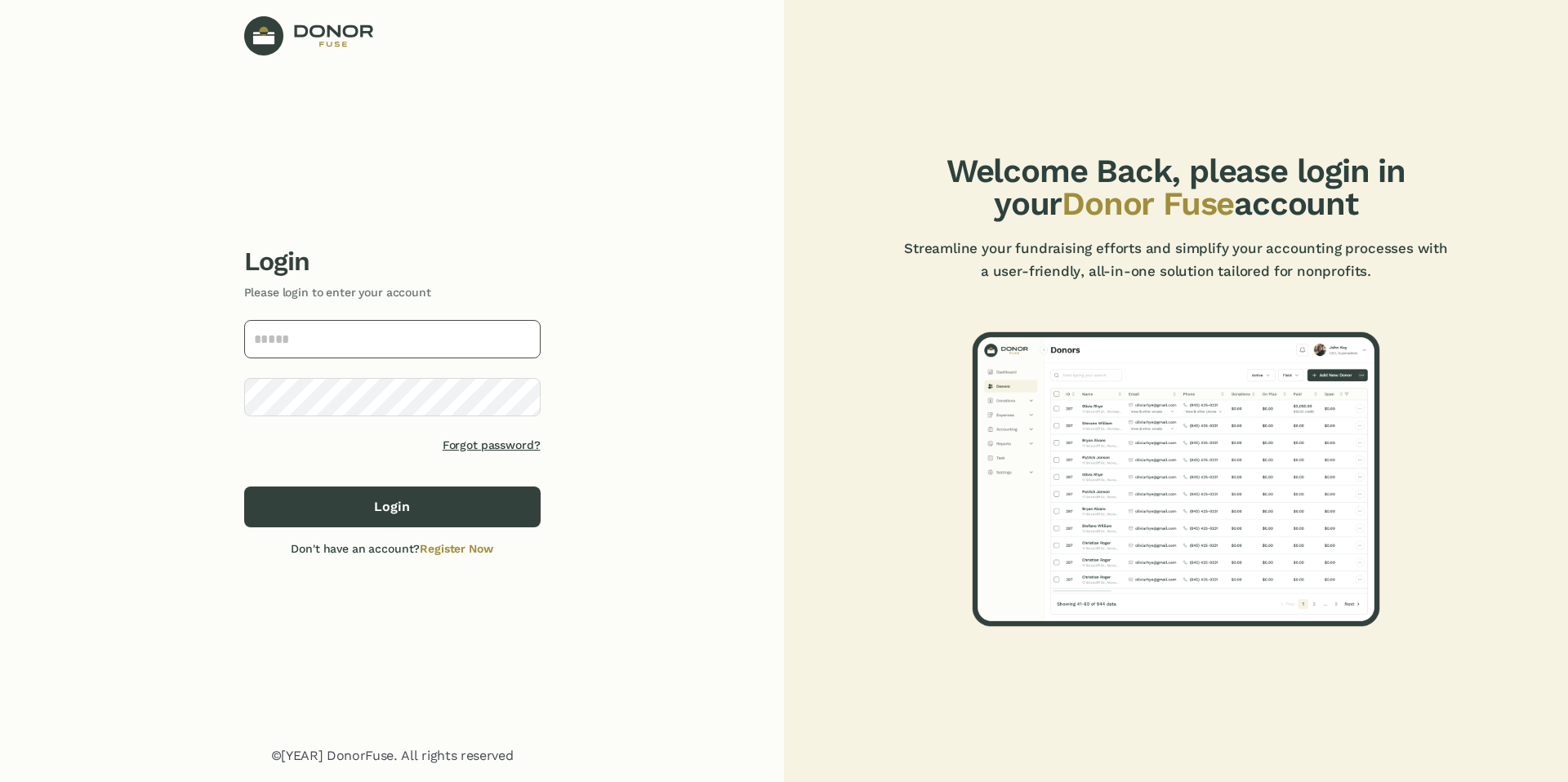click on "Login Please login to enter your account Forgot password? Login  Don't have an account?  Register Now ©2024 DonorFuse. All rights reserved  Welcome Back, please login in your  Donor Fuse  account   Streamline your fundraising efforts and simplify your accounting processes with a user-friendly, all-in-one solution tailored for nonprofits." at bounding box center [784, 391] 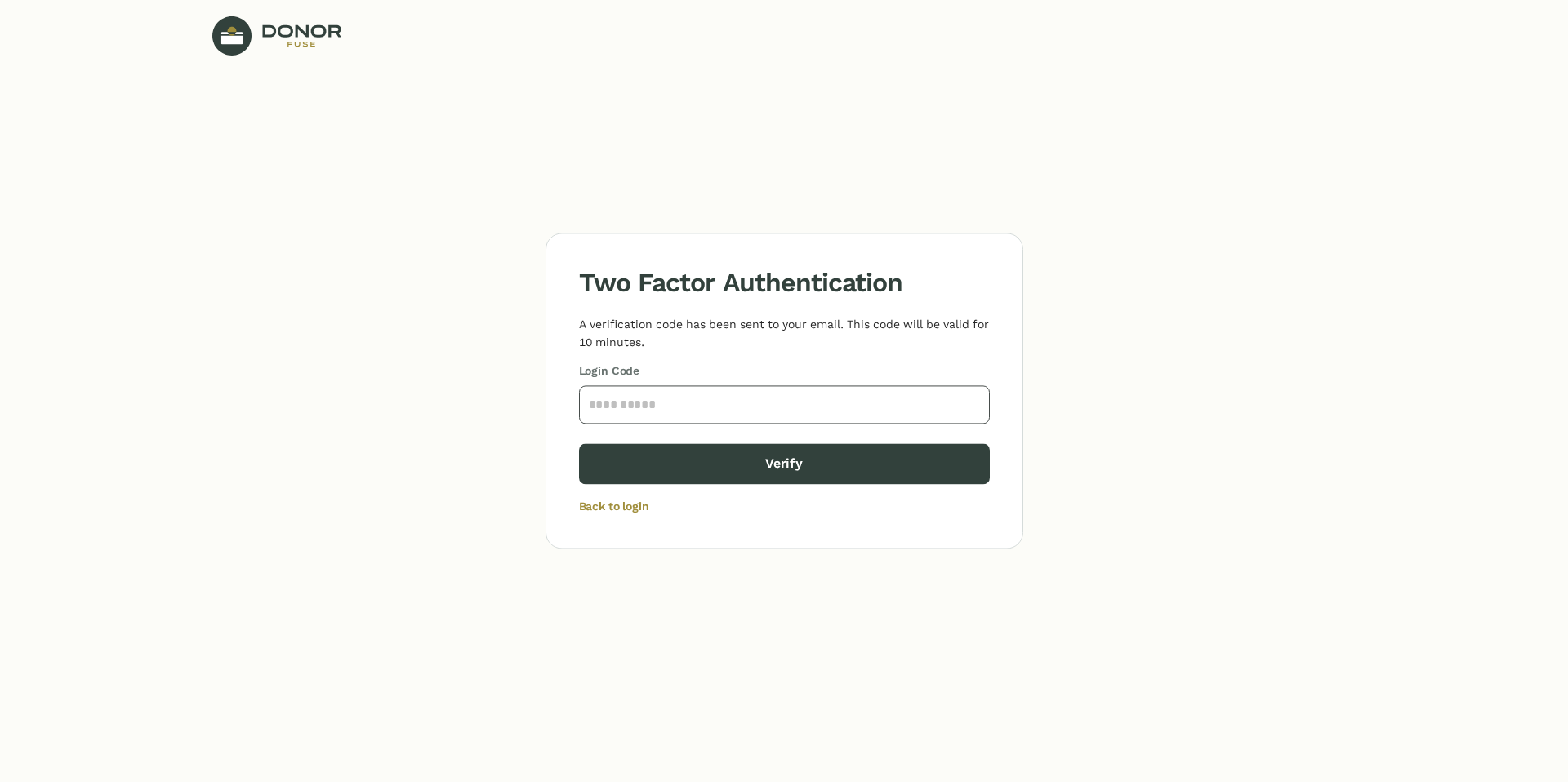 click at bounding box center (784, 404) 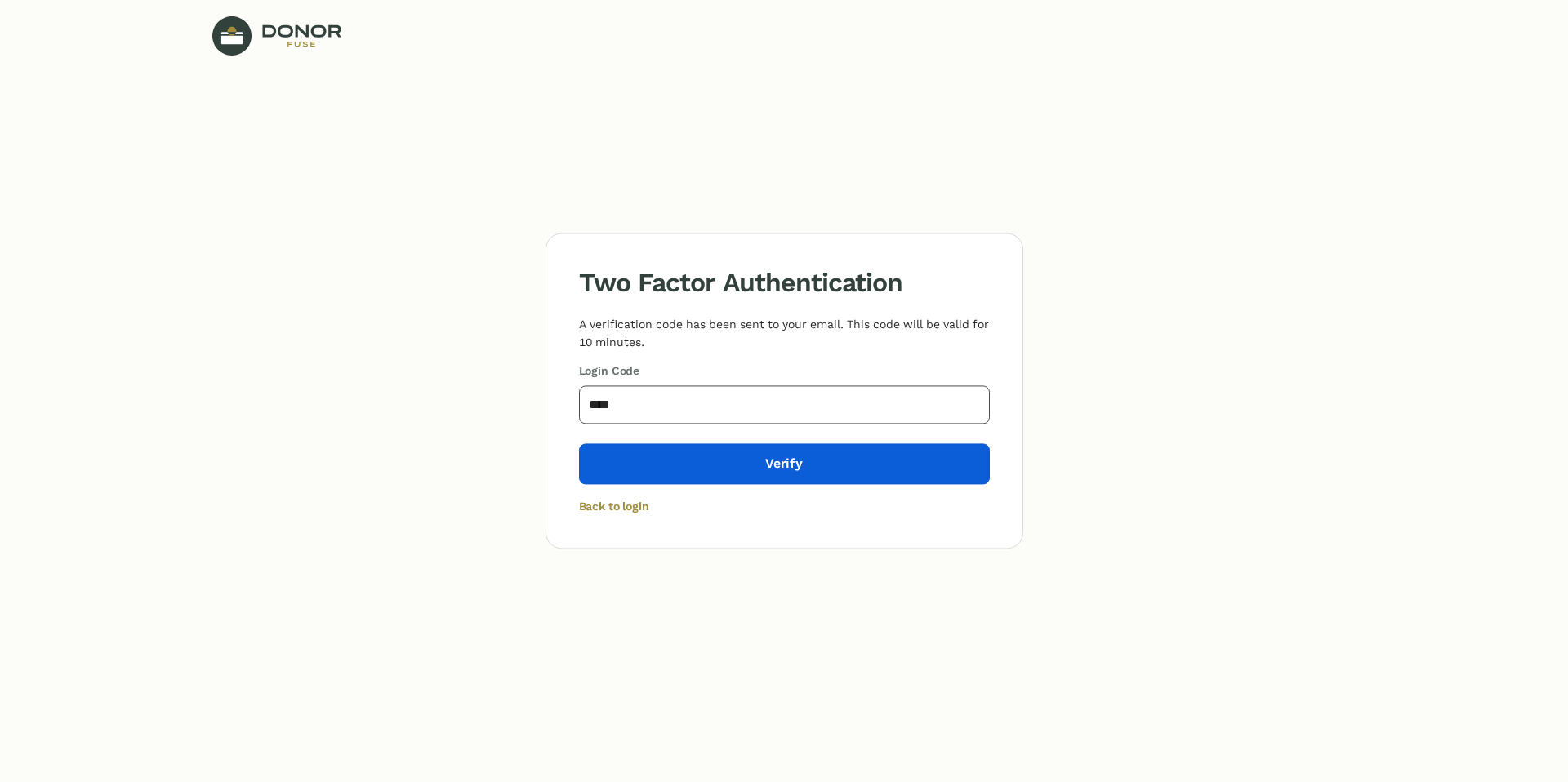 type on "****" 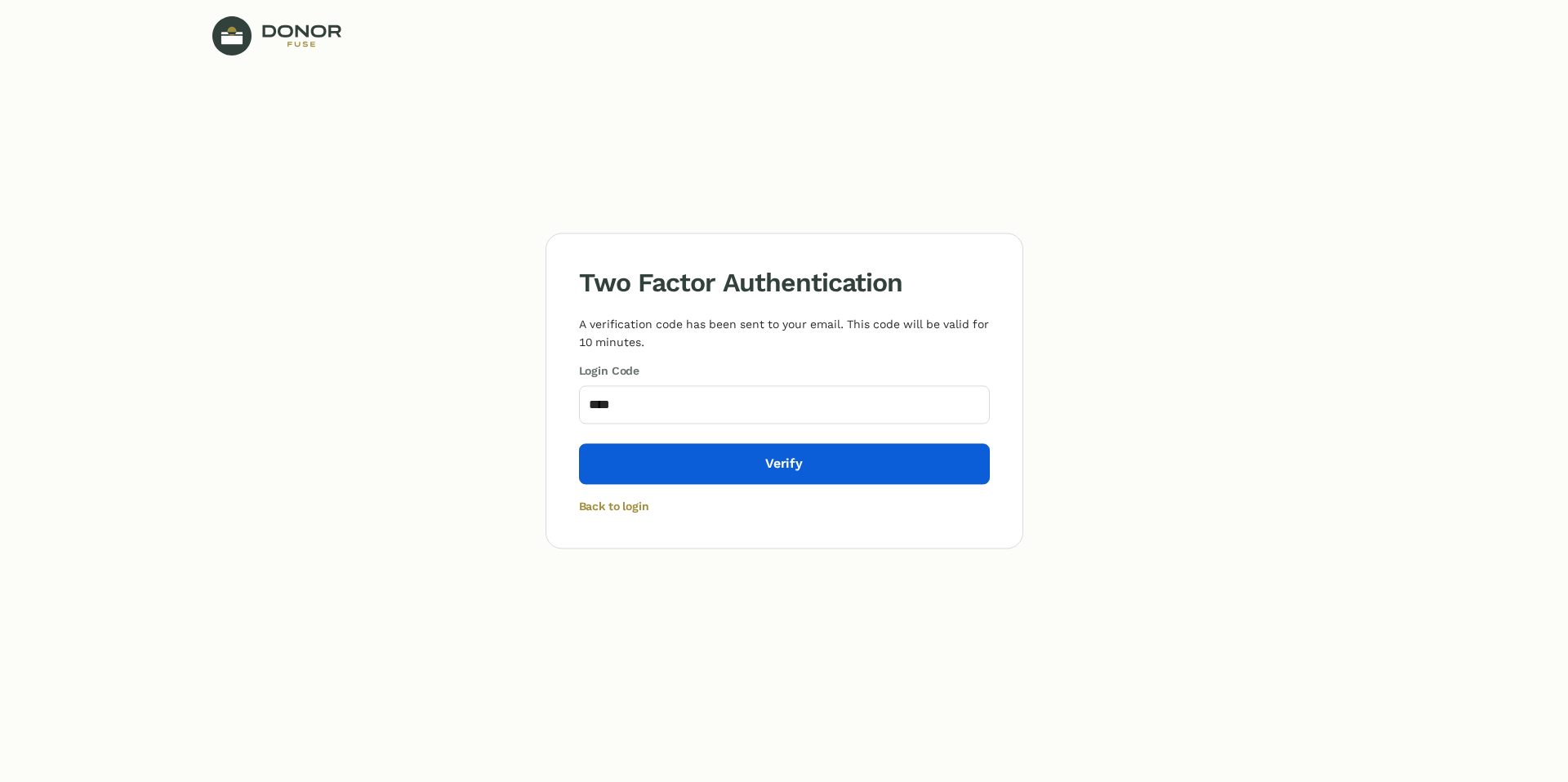 click on "Verify" at bounding box center [784, 464] 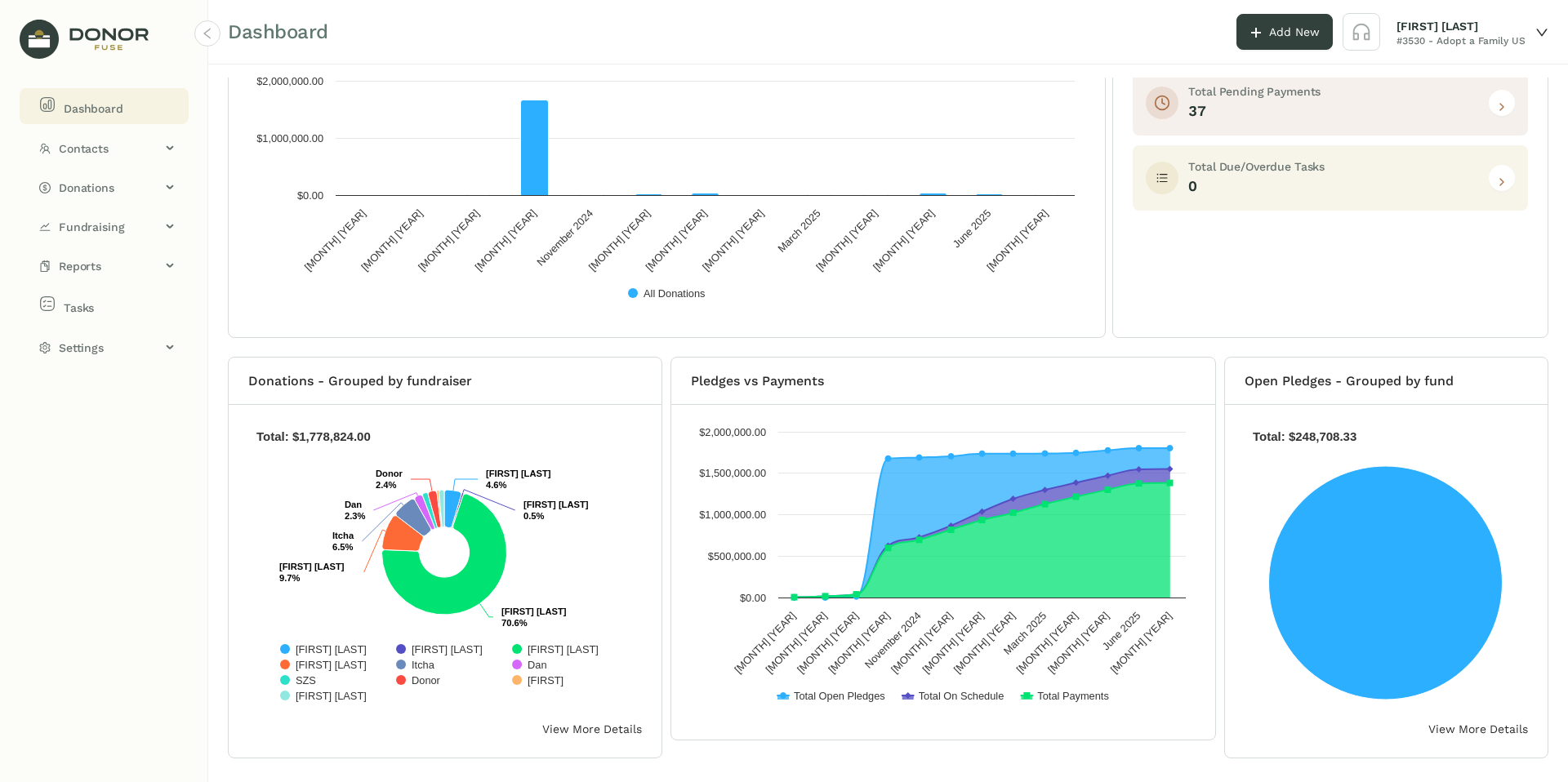 scroll, scrollTop: 0, scrollLeft: 0, axis: both 